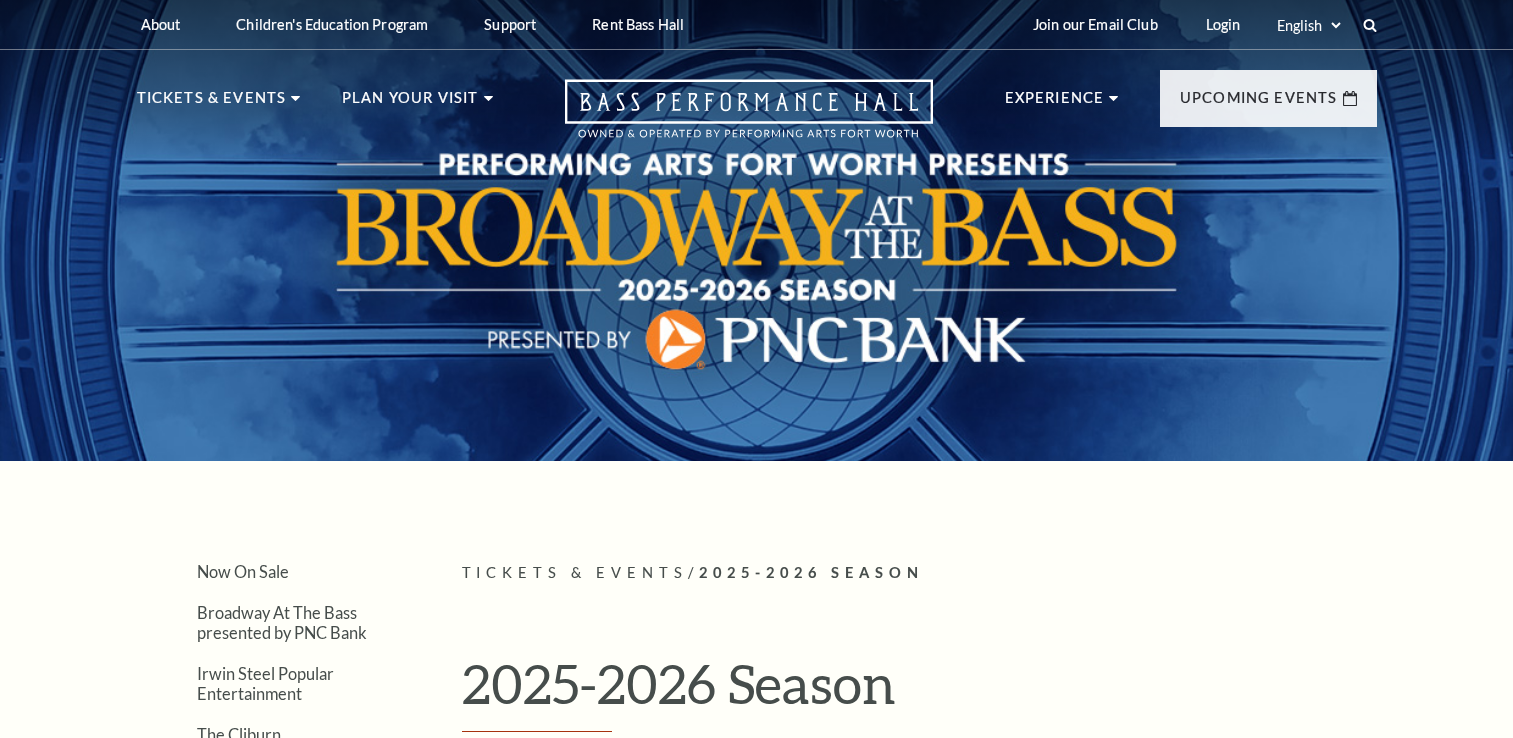 scroll, scrollTop: 0, scrollLeft: 0, axis: both 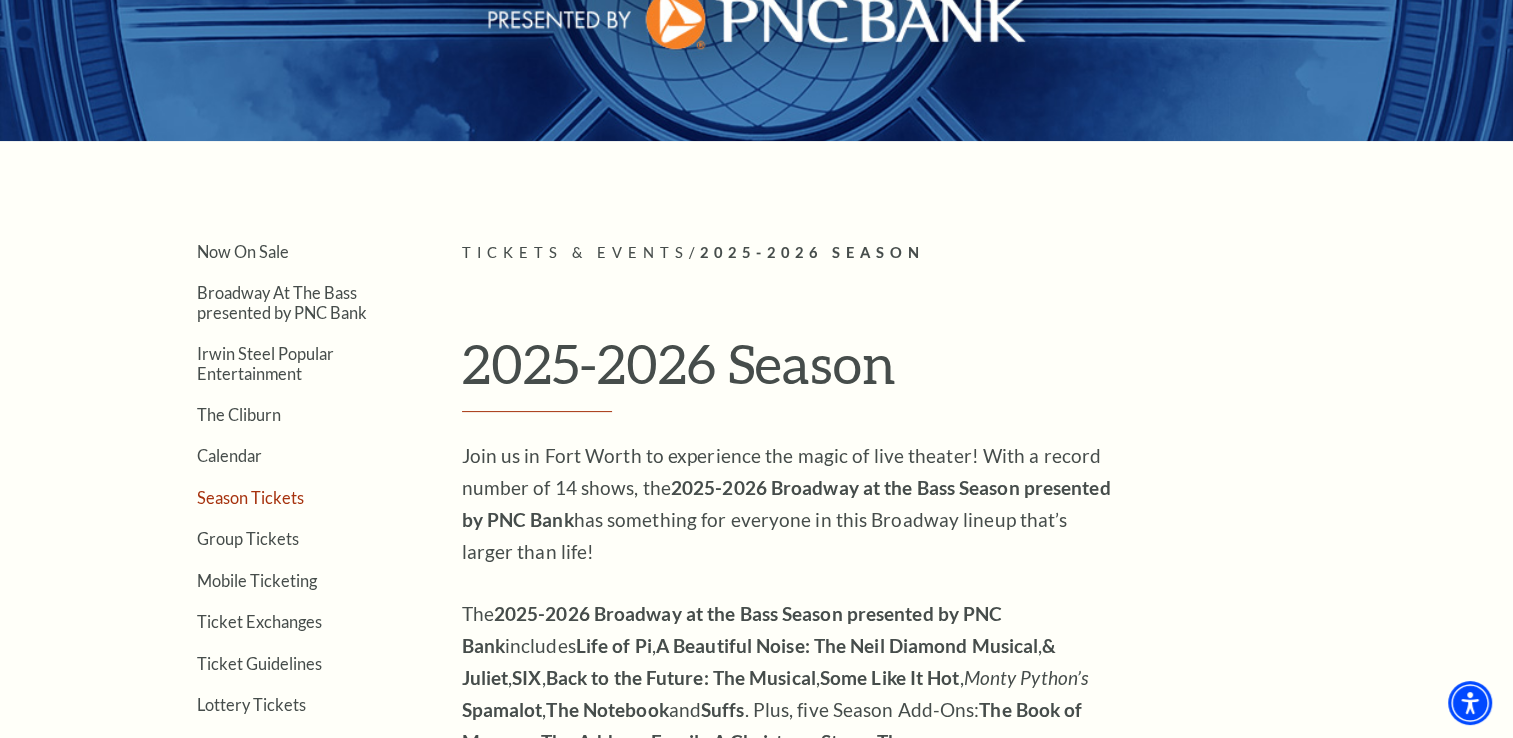 click on "Season Tickets" at bounding box center [250, 497] 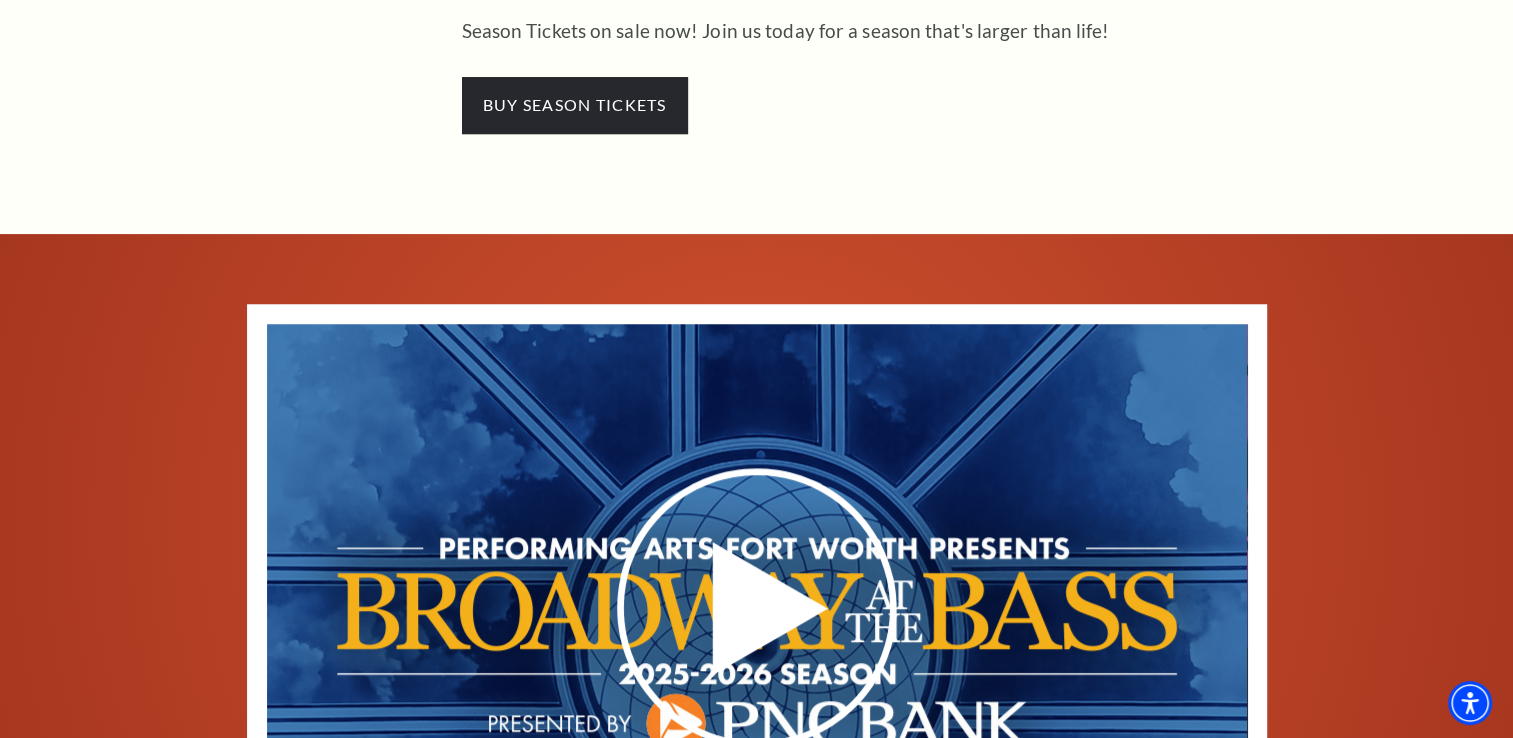 scroll, scrollTop: 1242, scrollLeft: 0, axis: vertical 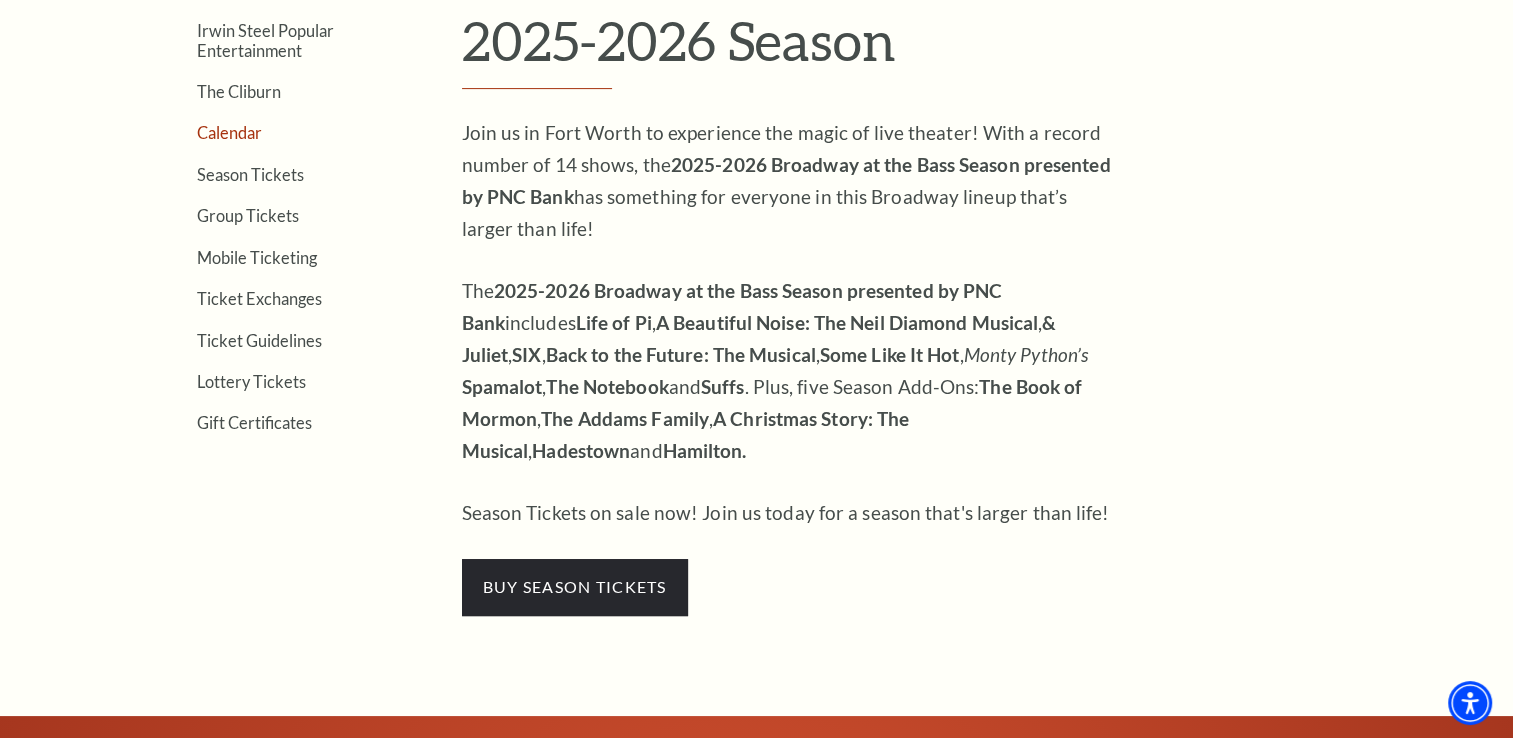 click on "Calendar" at bounding box center [229, 132] 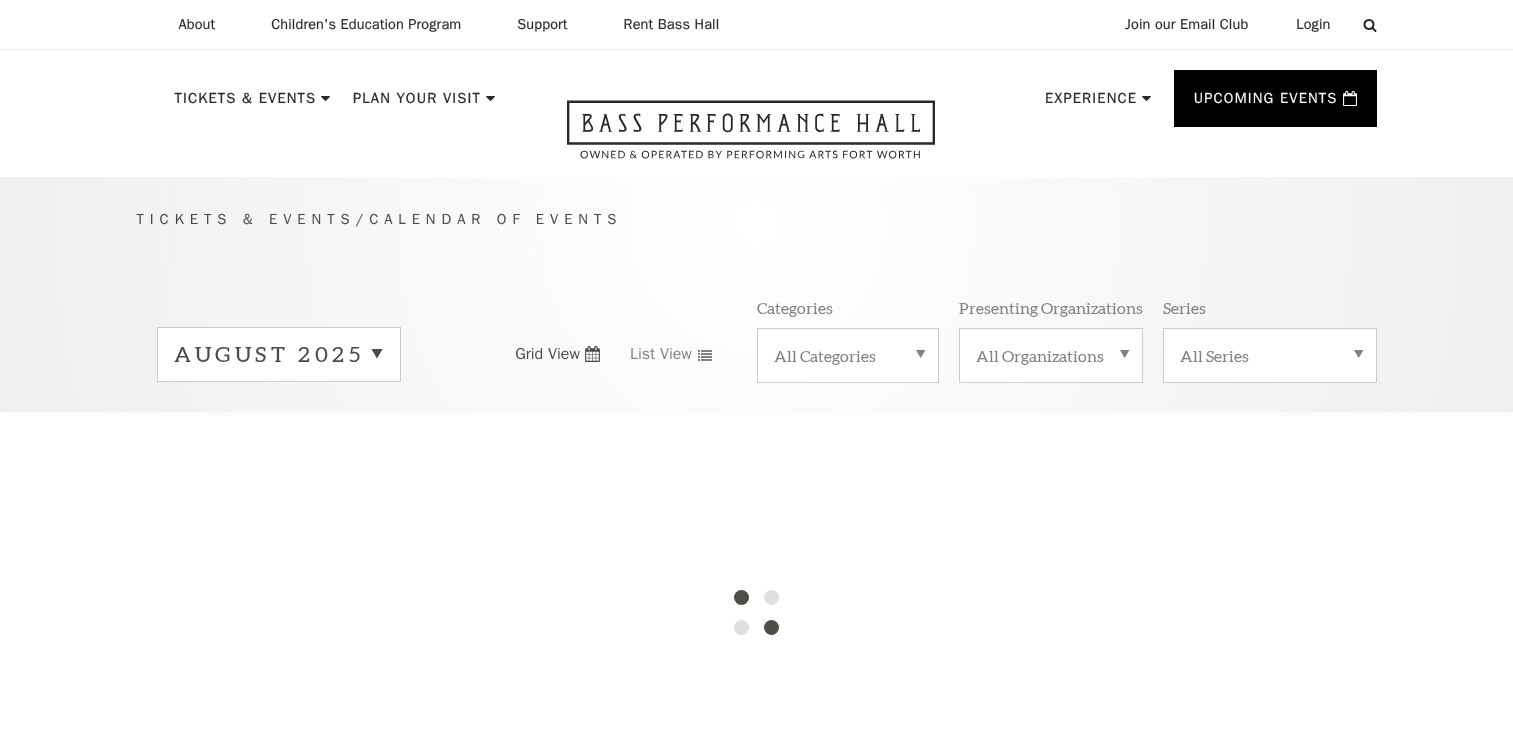 scroll, scrollTop: 0, scrollLeft: 0, axis: both 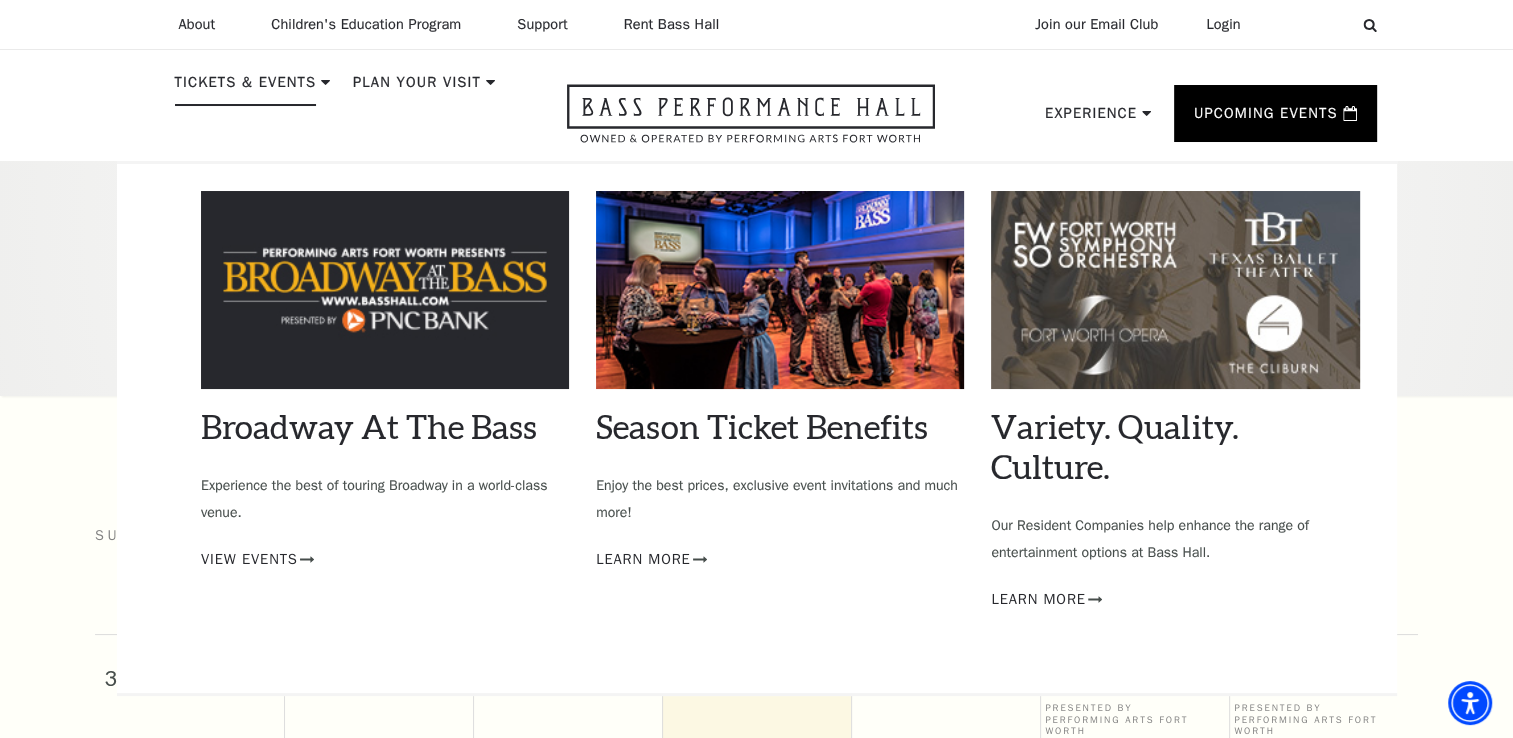 click on "Tickets & Events" at bounding box center (246, 88) 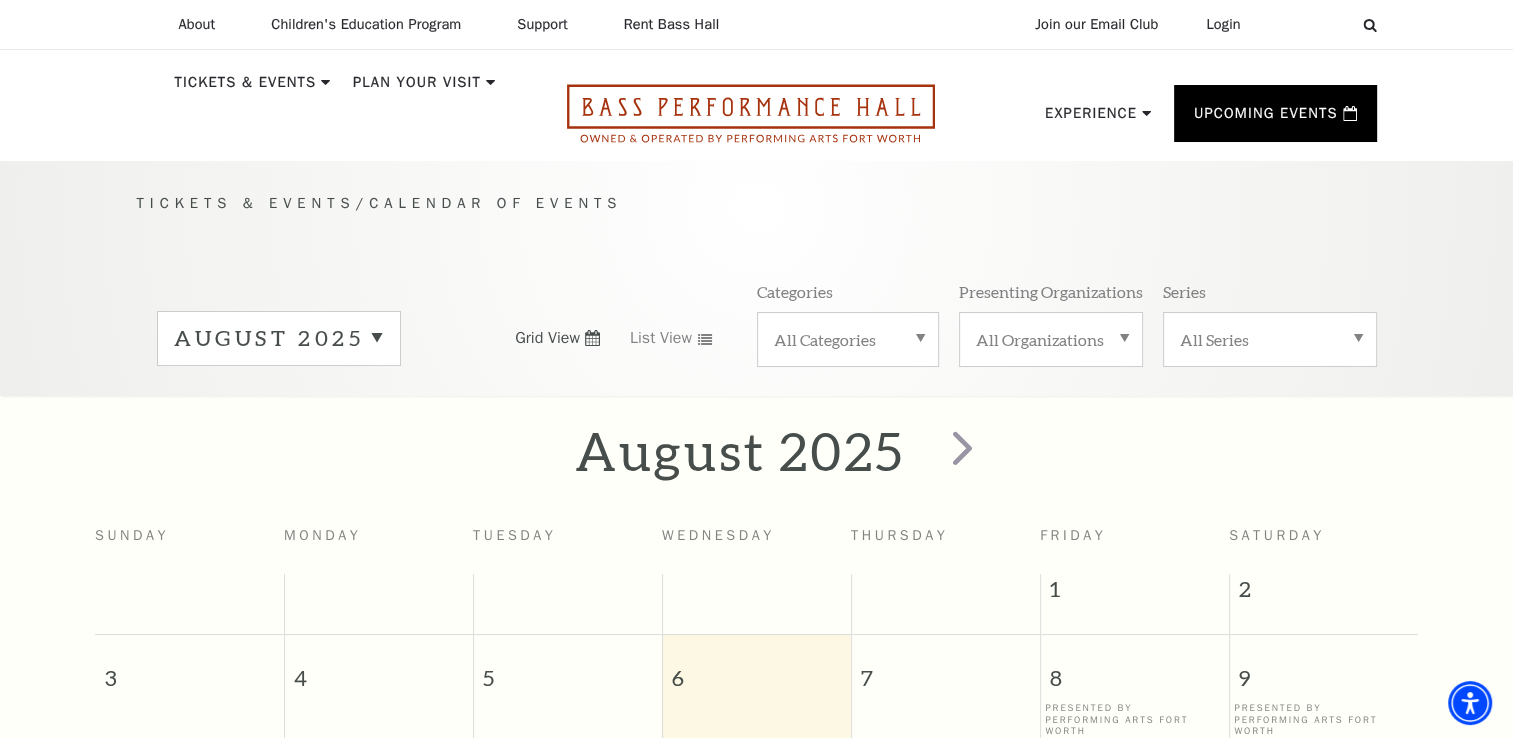 click 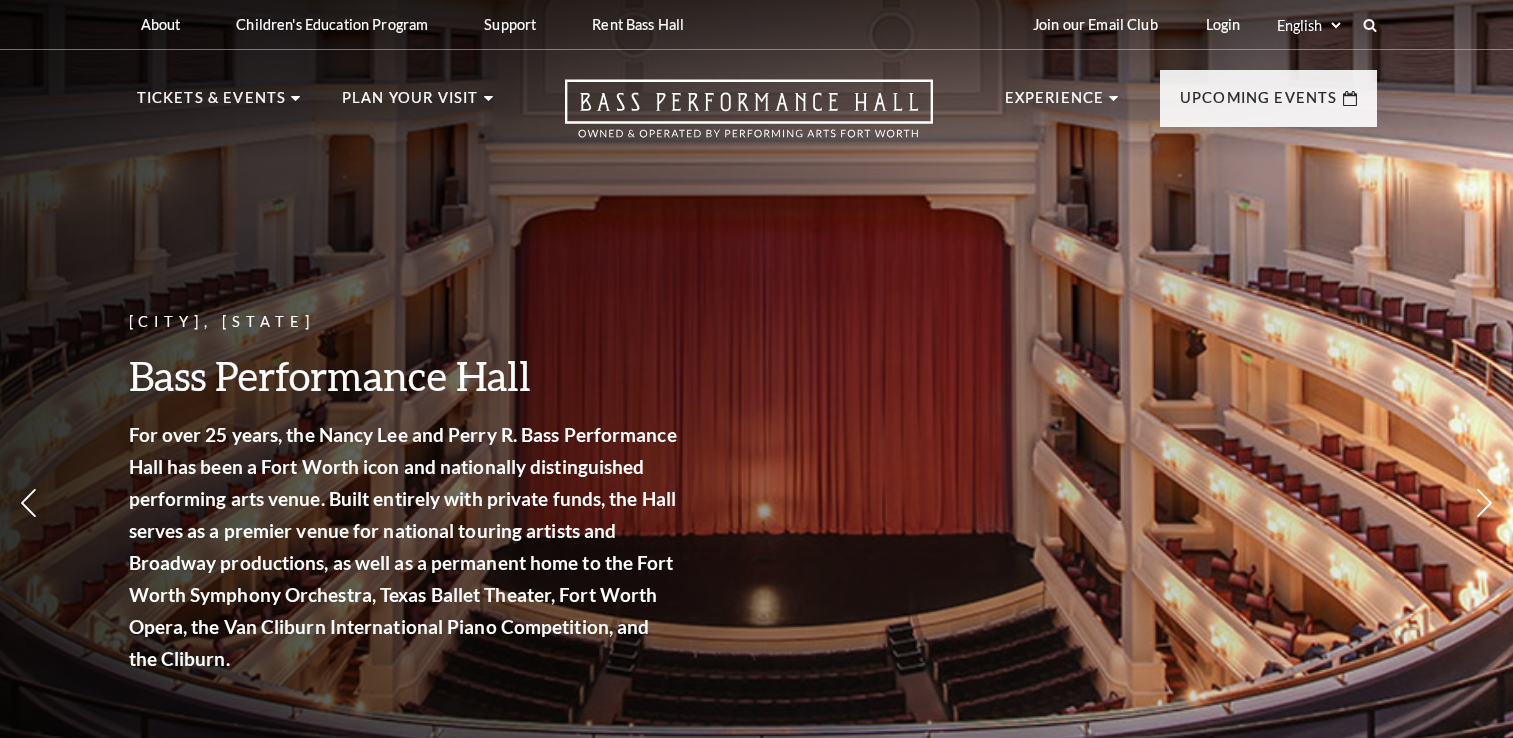 scroll, scrollTop: 0, scrollLeft: 0, axis: both 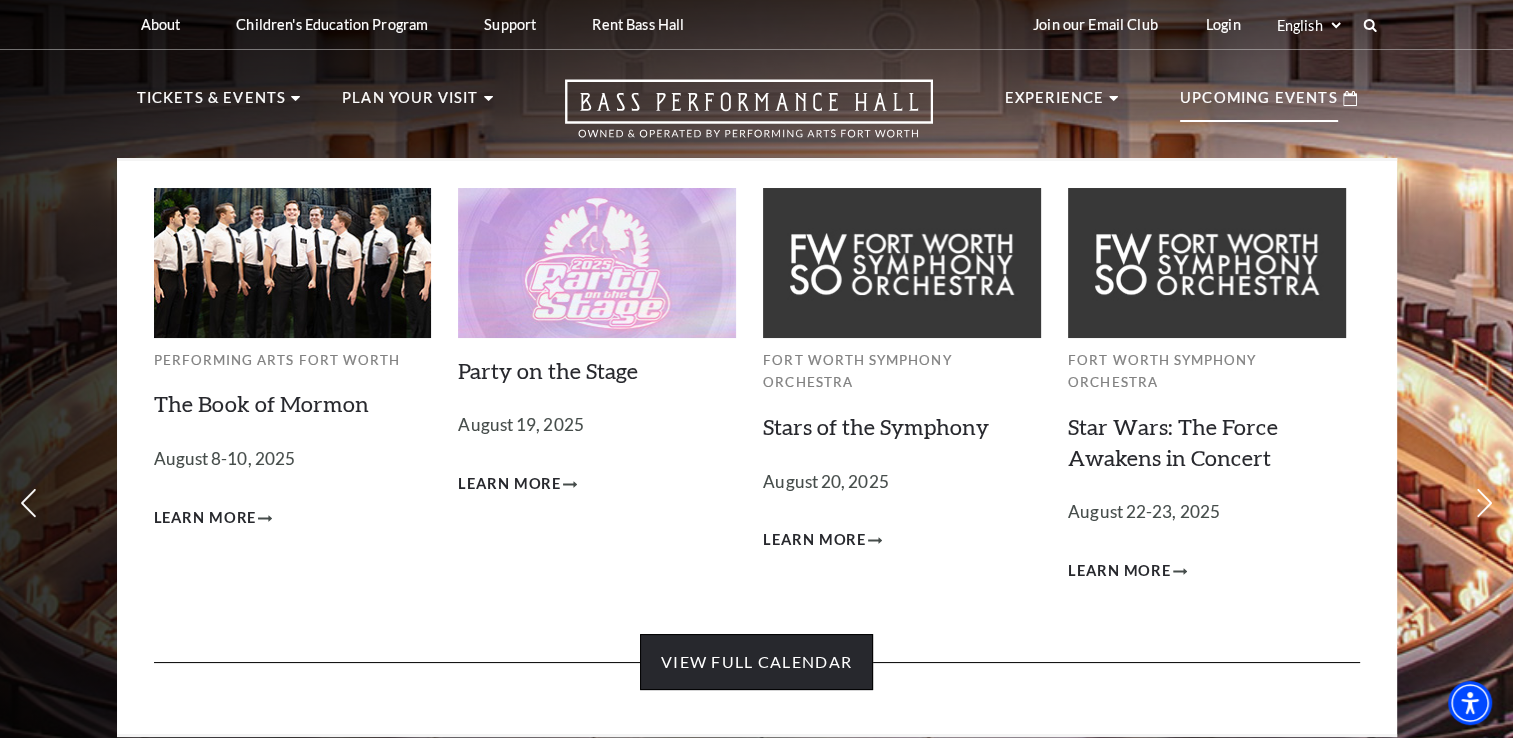 click on "View Full Calendar" at bounding box center (756, 662) 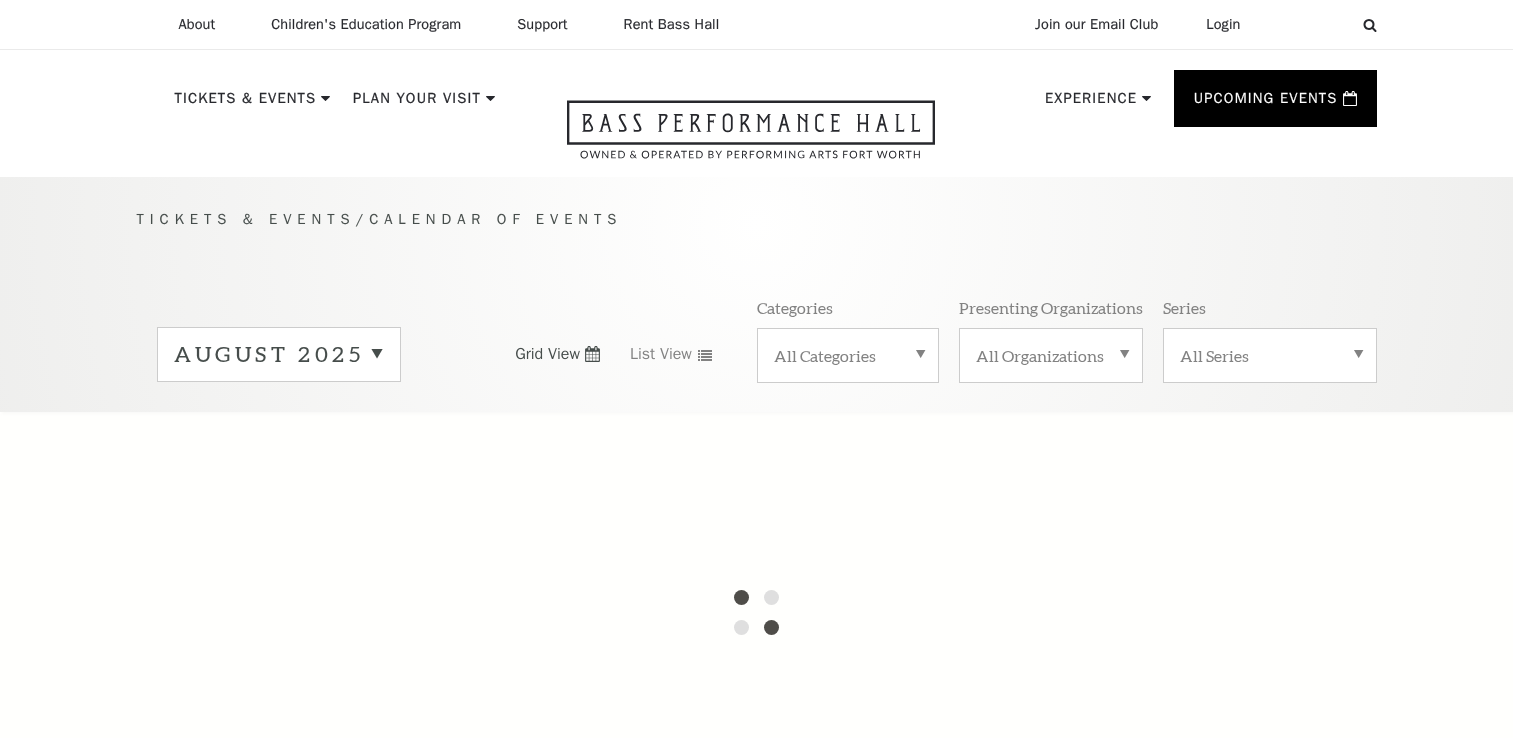 scroll, scrollTop: 0, scrollLeft: 0, axis: both 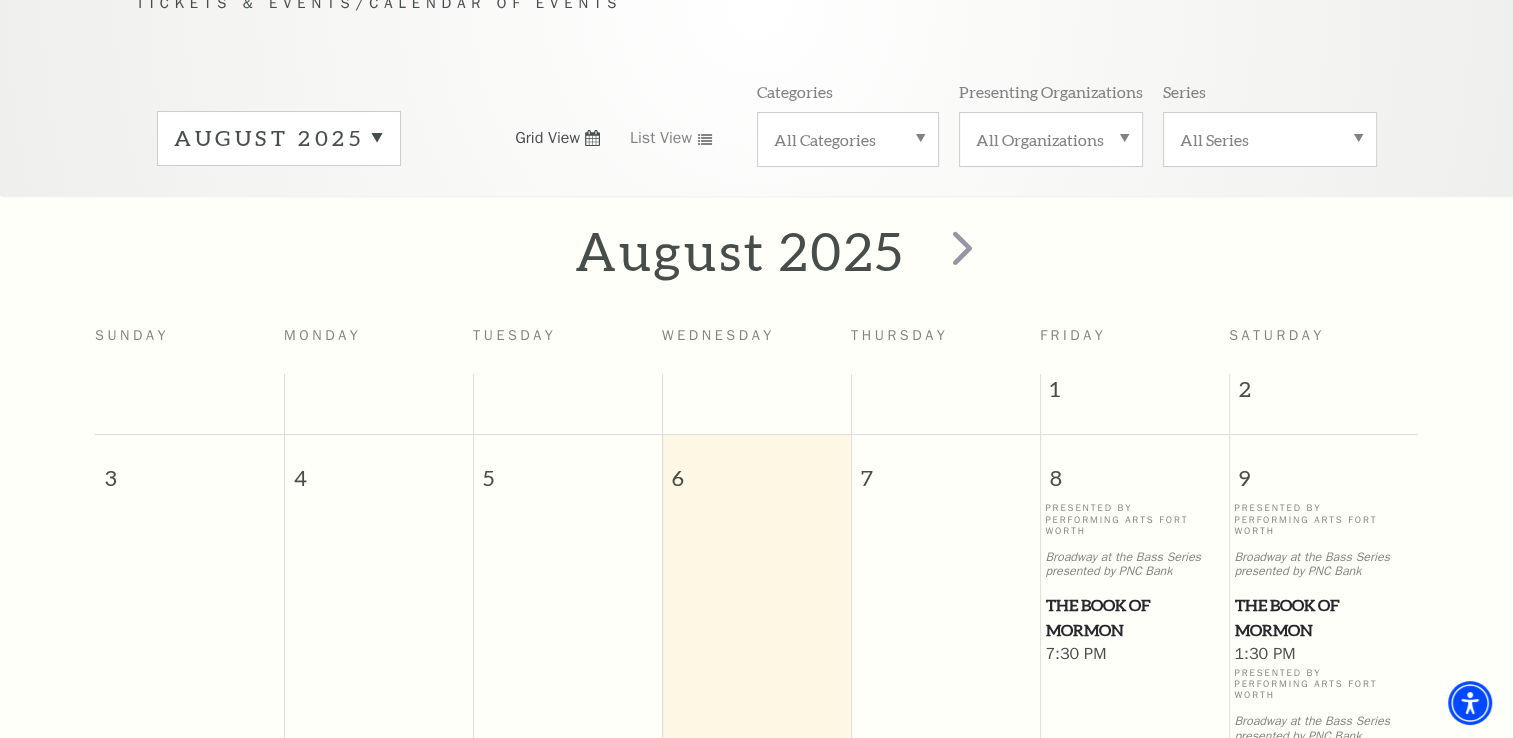 click on "All Categories" at bounding box center [848, 139] 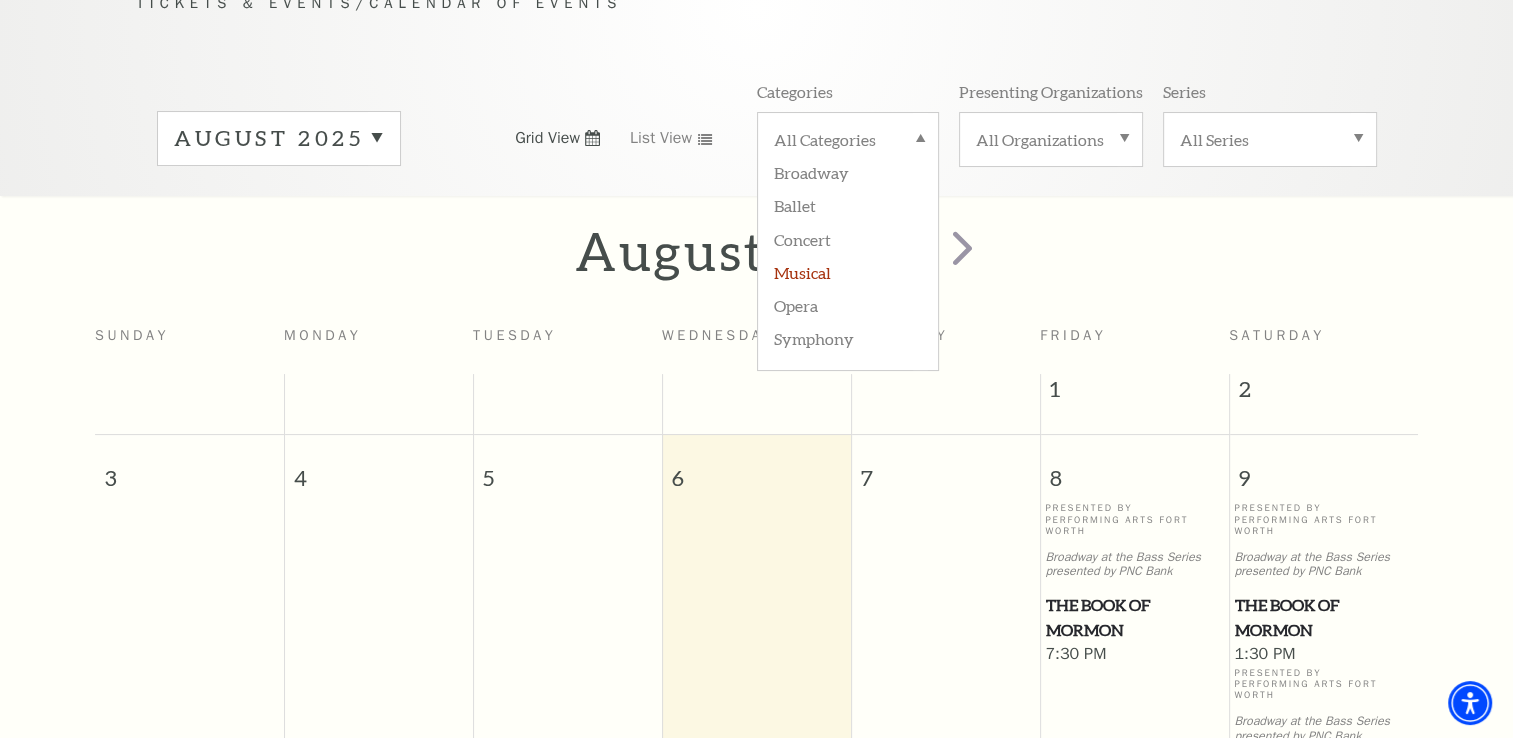 click on "Musical" at bounding box center [848, 271] 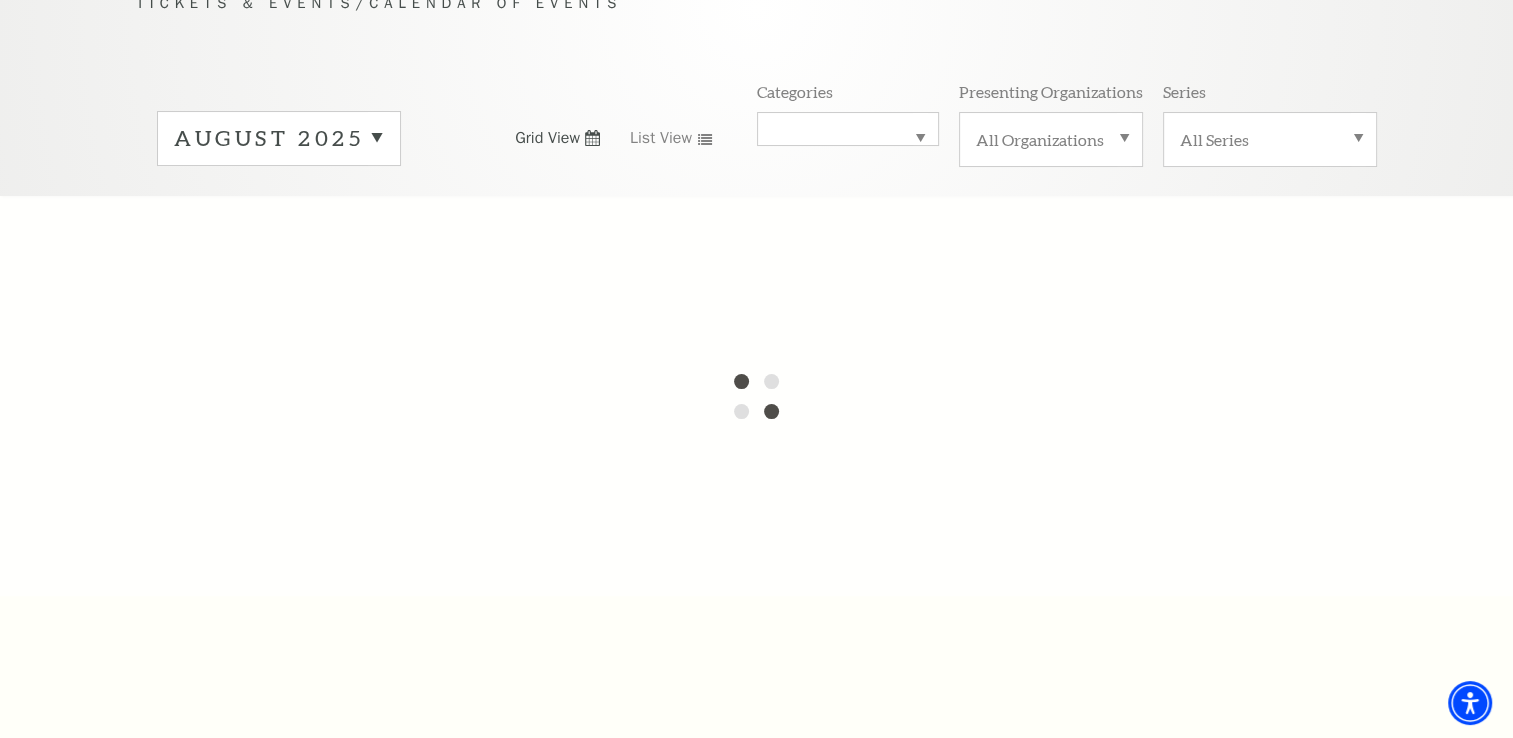 scroll, scrollTop: 160, scrollLeft: 0, axis: vertical 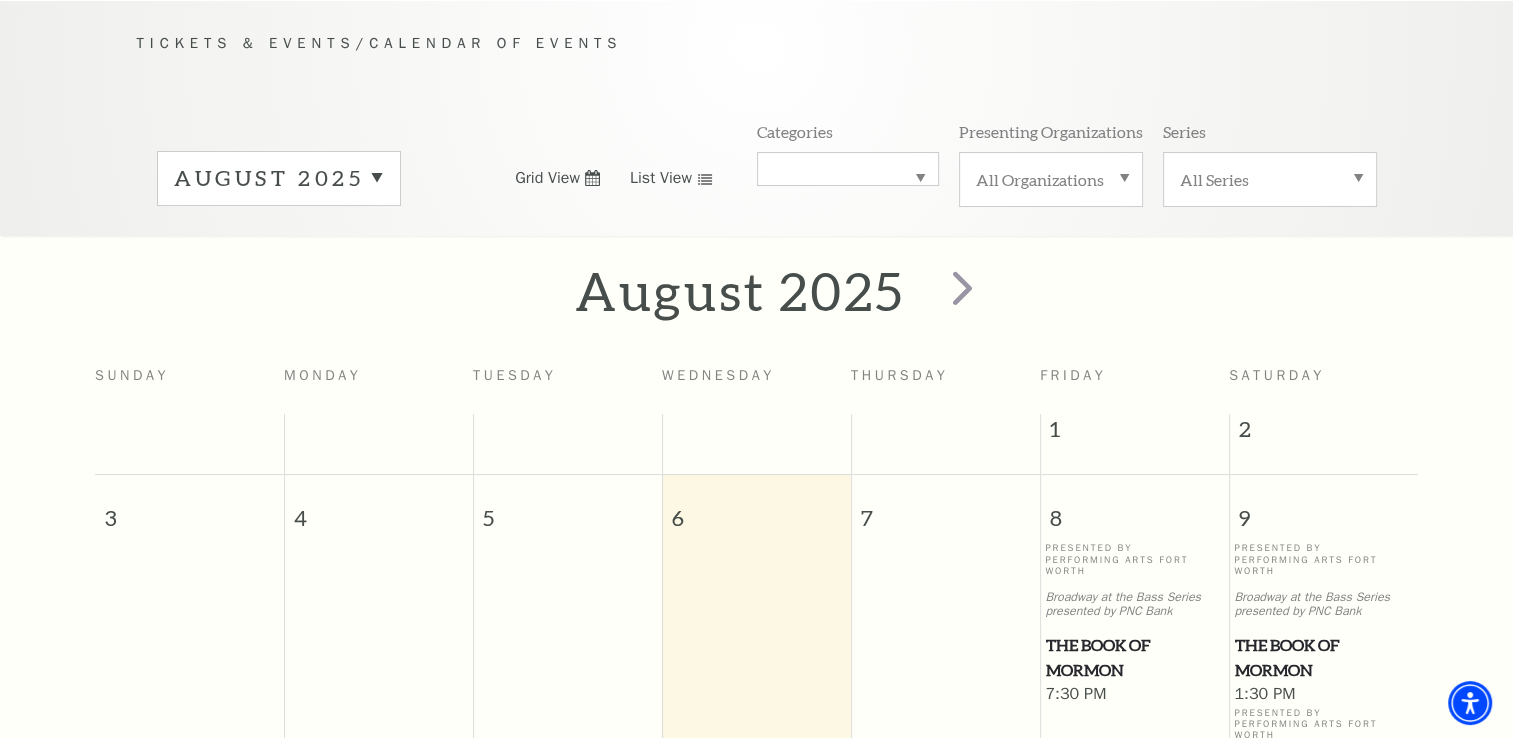 click on "List View" at bounding box center [661, 178] 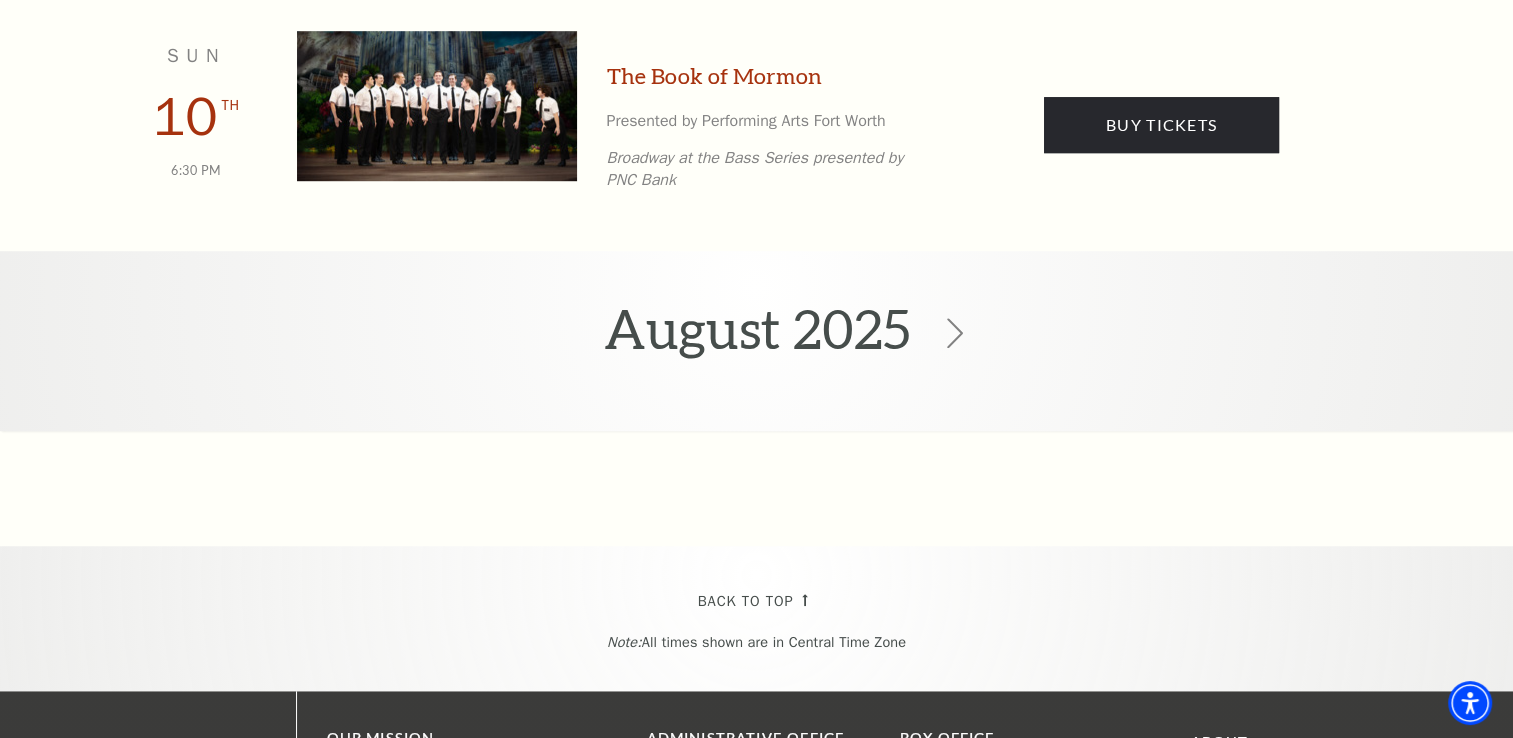 scroll, scrollTop: 1320, scrollLeft: 0, axis: vertical 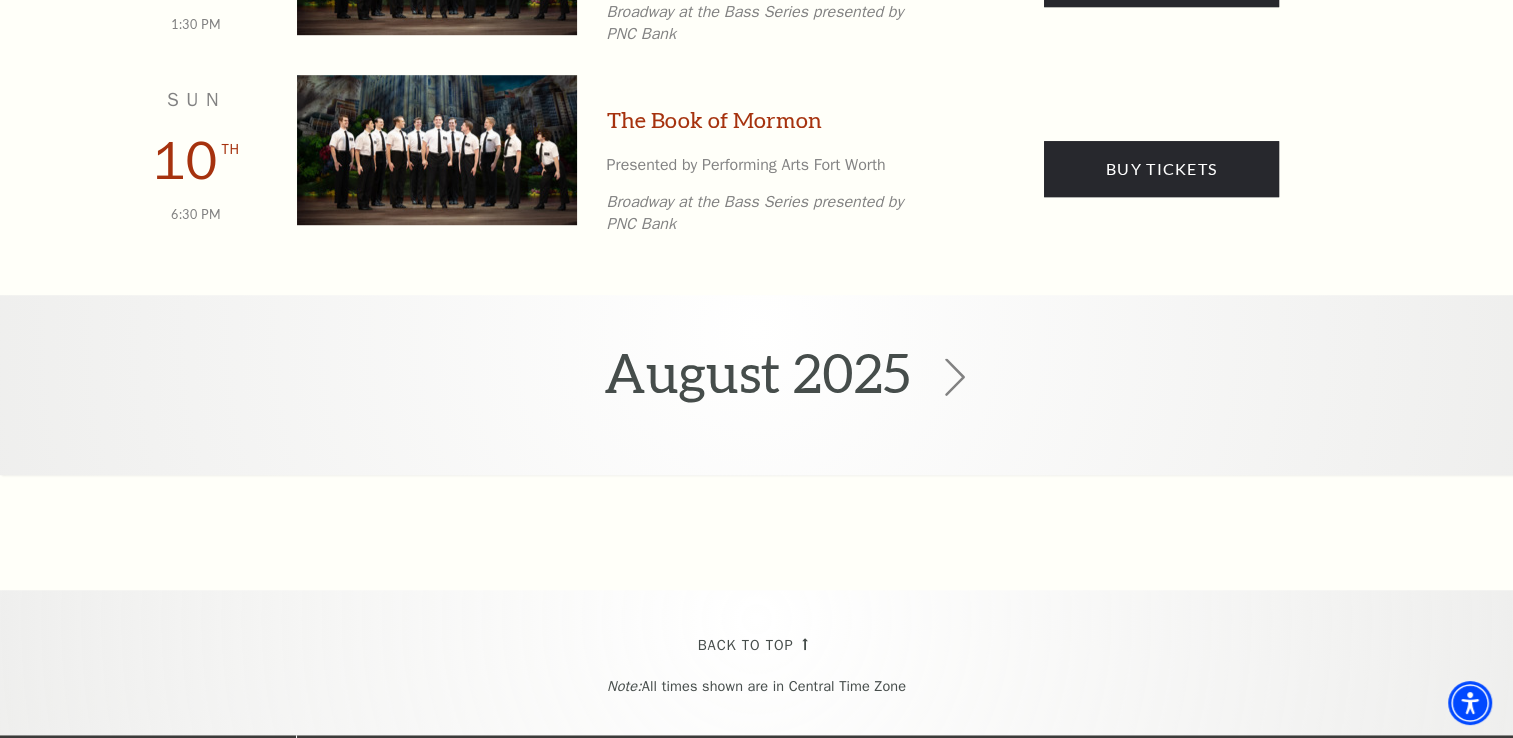 click 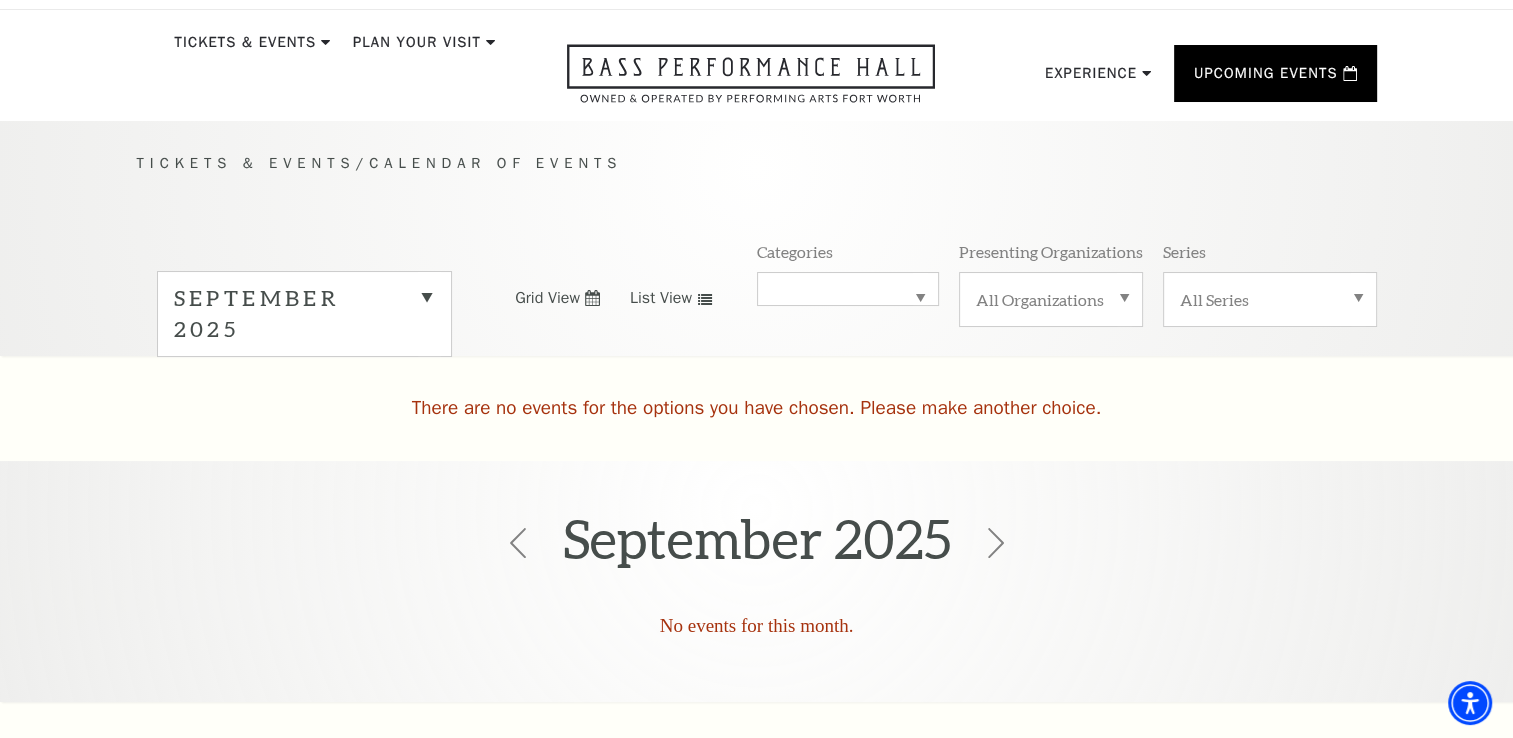 scroll, scrollTop: 80, scrollLeft: 0, axis: vertical 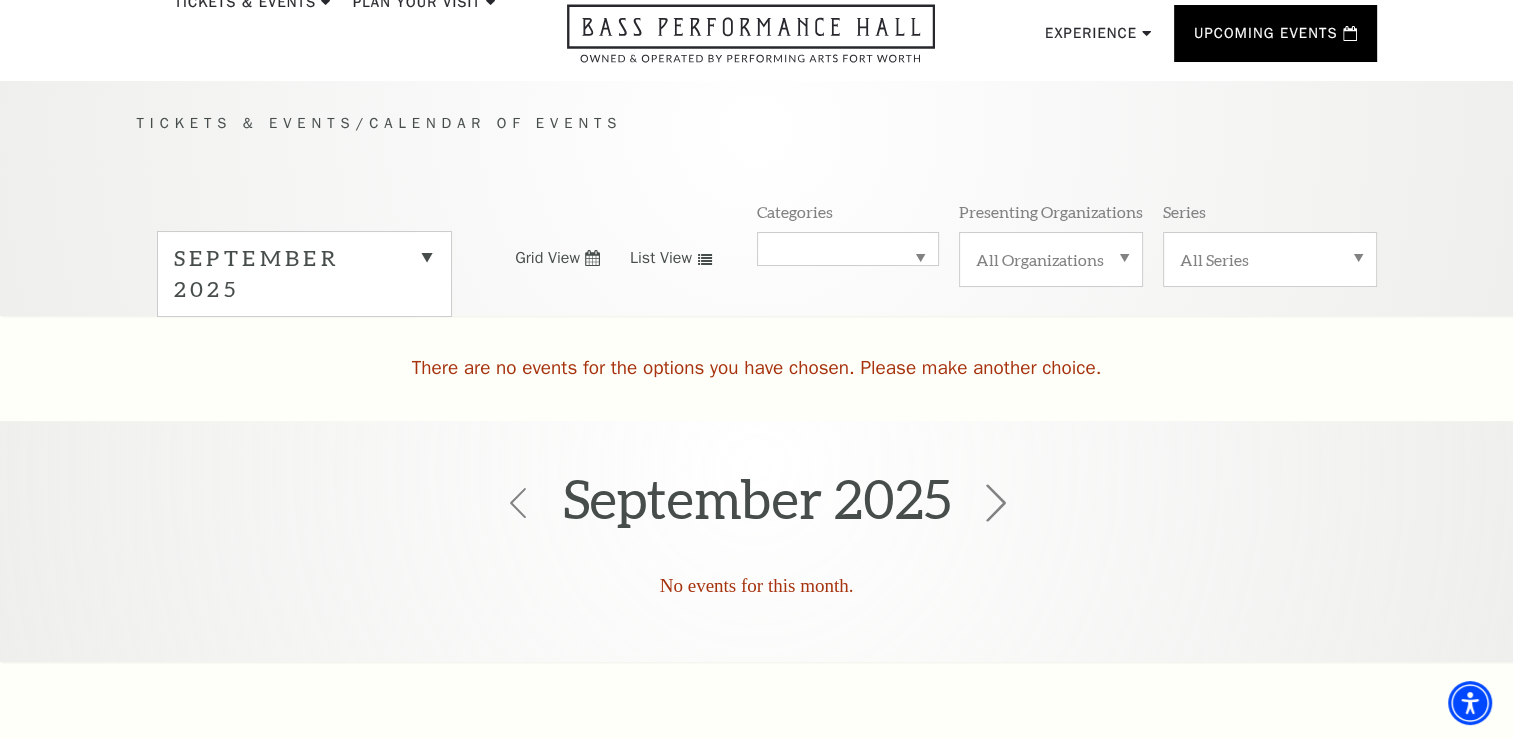 click 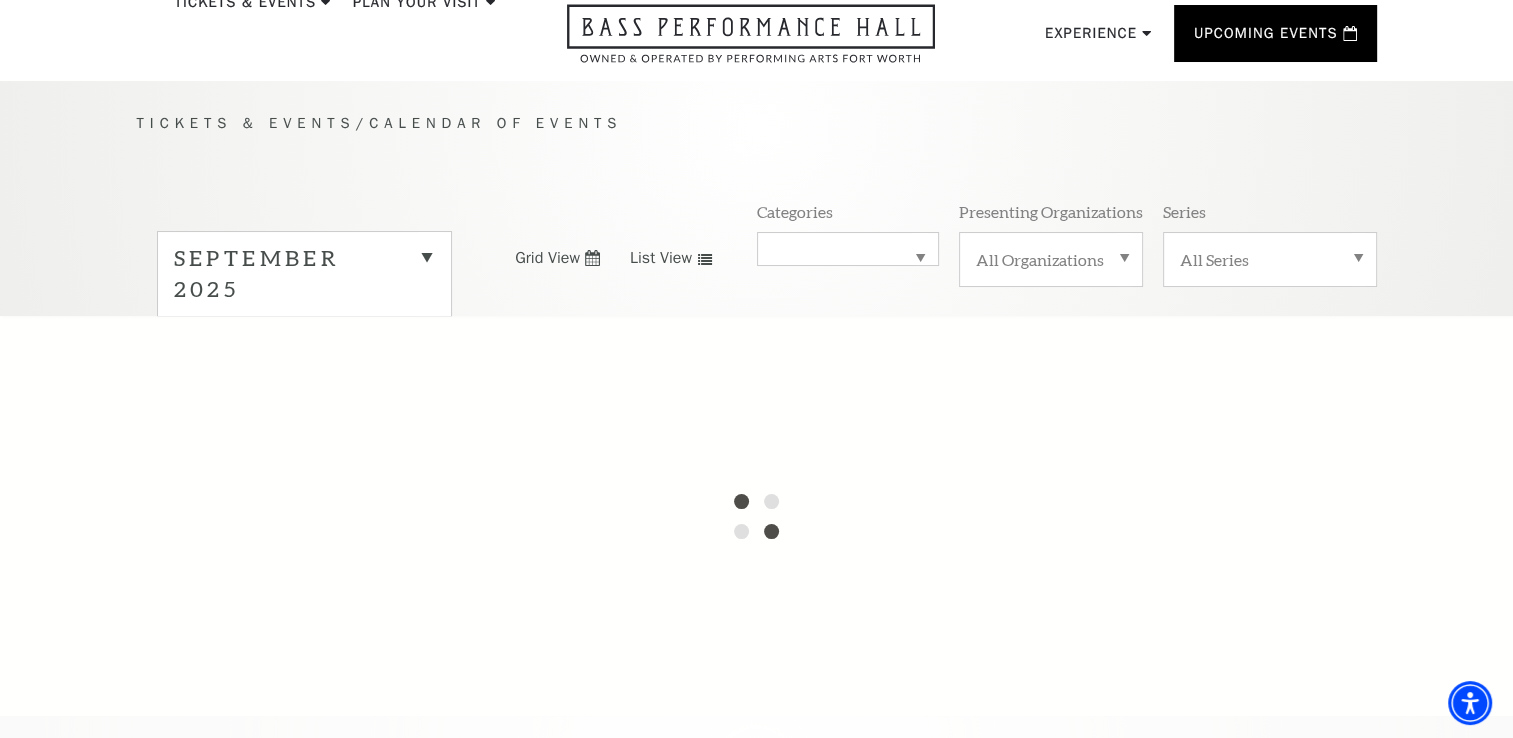 click on "September 2025" at bounding box center [304, 274] 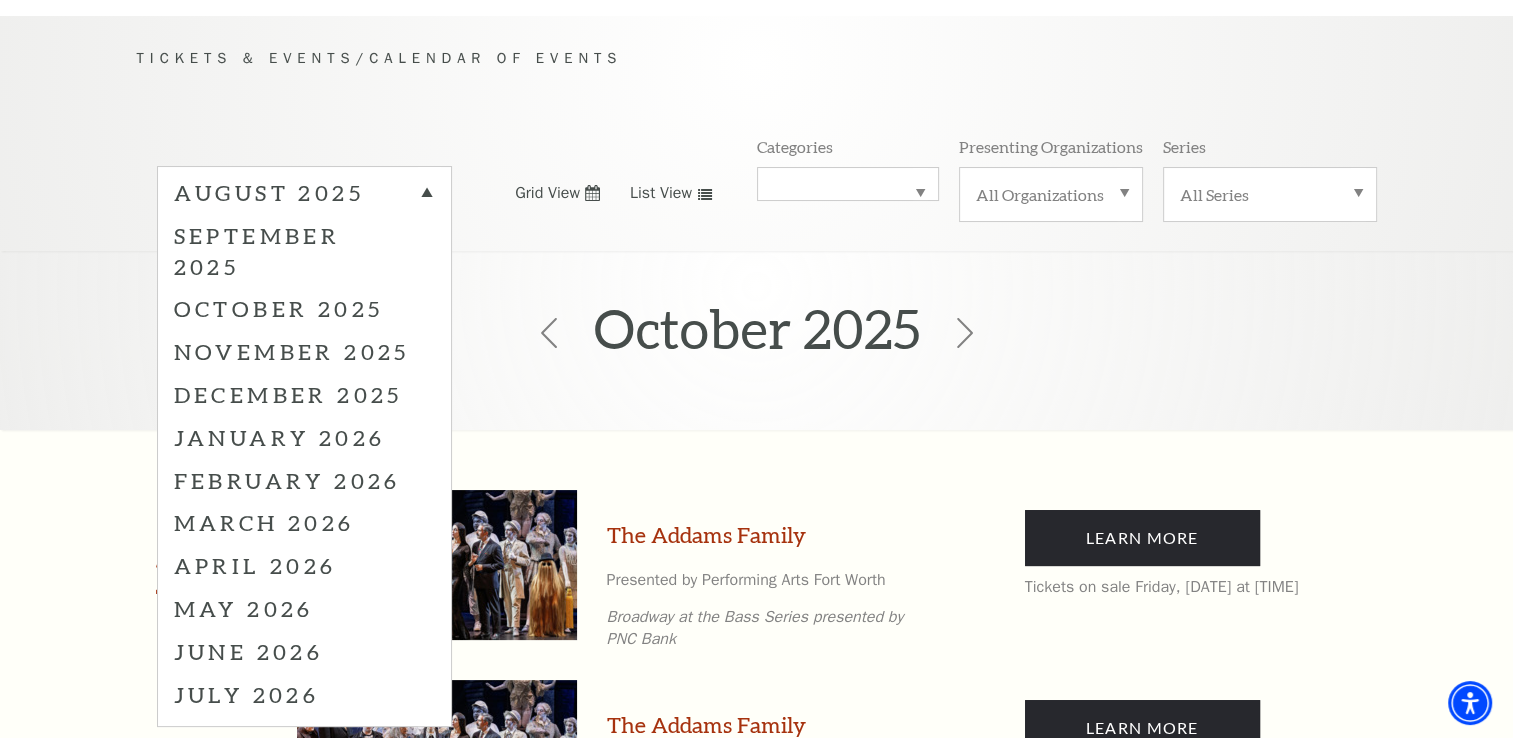 scroll, scrollTop: 160, scrollLeft: 0, axis: vertical 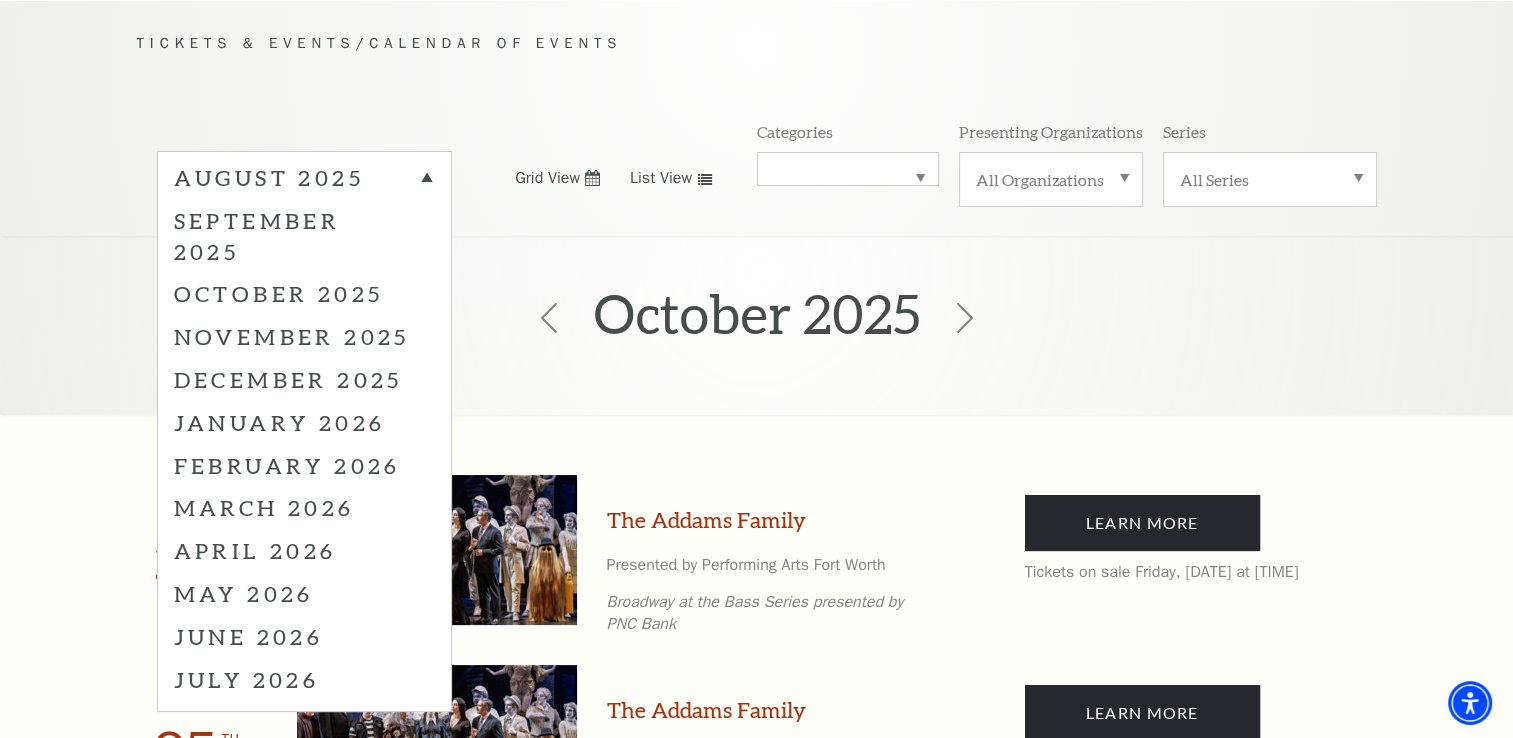 click on "Tickets & Events  /  Calendar of Events     August 2025   September 2025   October 2025   November 2025   December 2025   January 2026   February 2026   March 2026   April 2026   May 2026   June 2026   July 2026     Grid View     List View
Categories
All Categories     Musical
Presenting Organizations
All Organizations
Series
All Series" at bounding box center (757, 133) 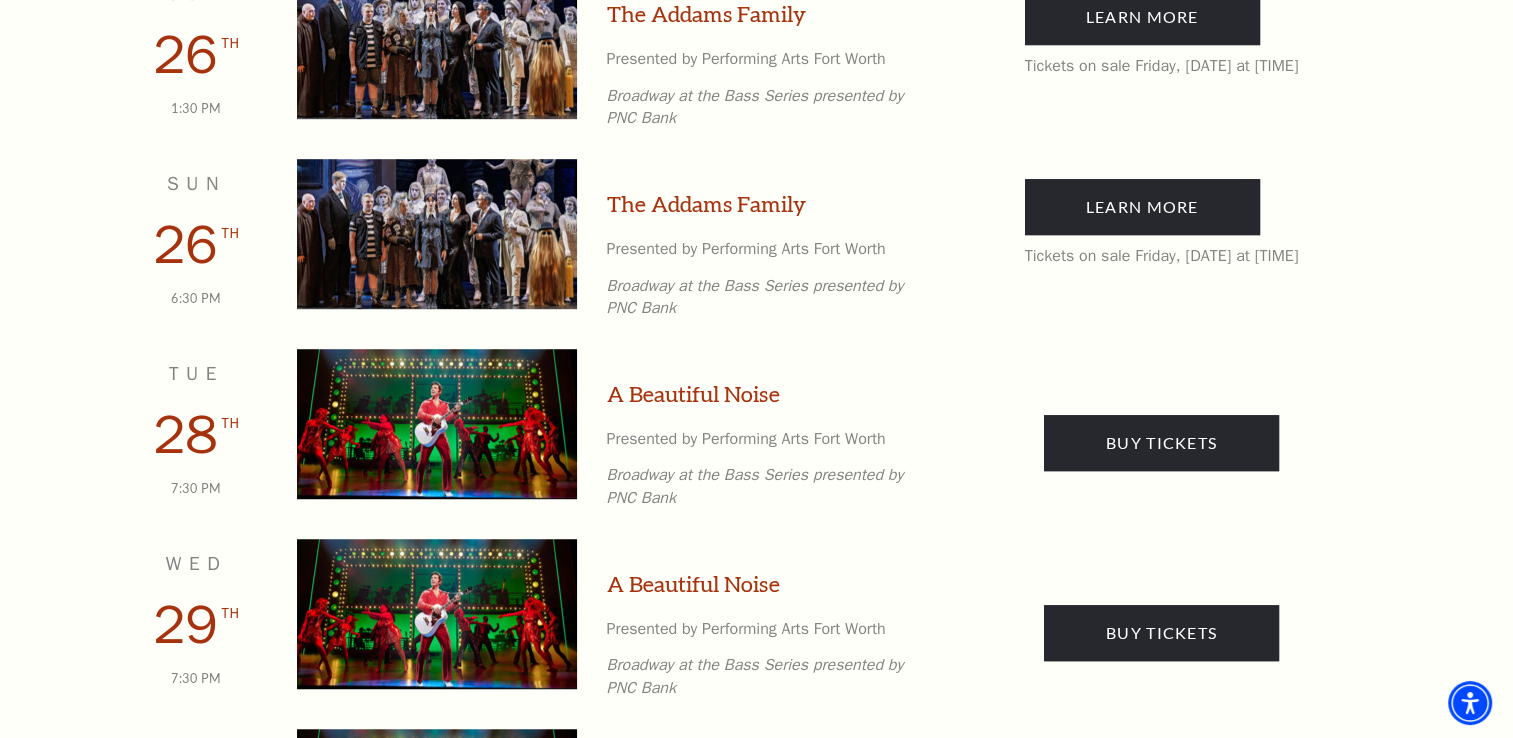 scroll, scrollTop: 1240, scrollLeft: 0, axis: vertical 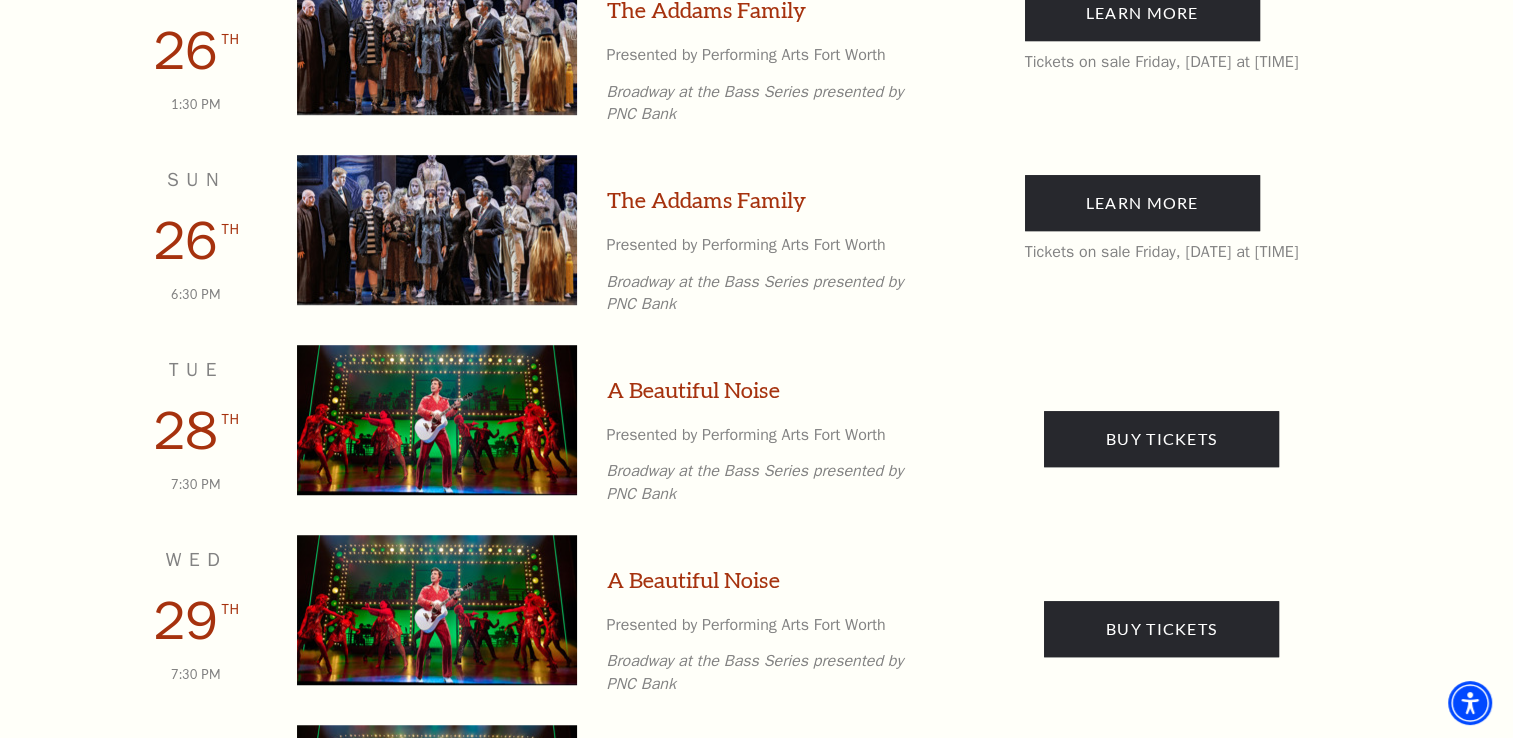 click on "A Beautiful Noise" at bounding box center (693, 390) 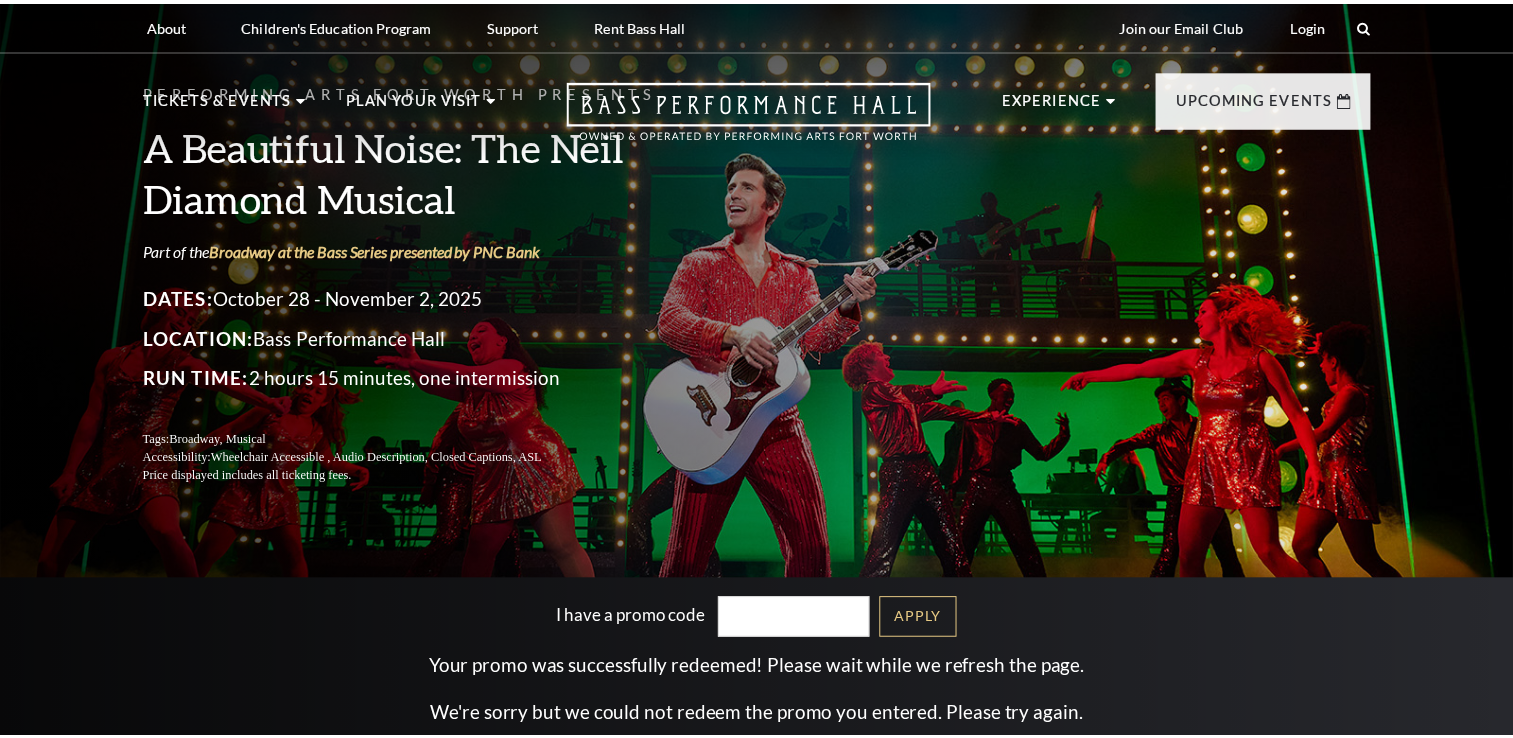 scroll, scrollTop: 0, scrollLeft: 0, axis: both 